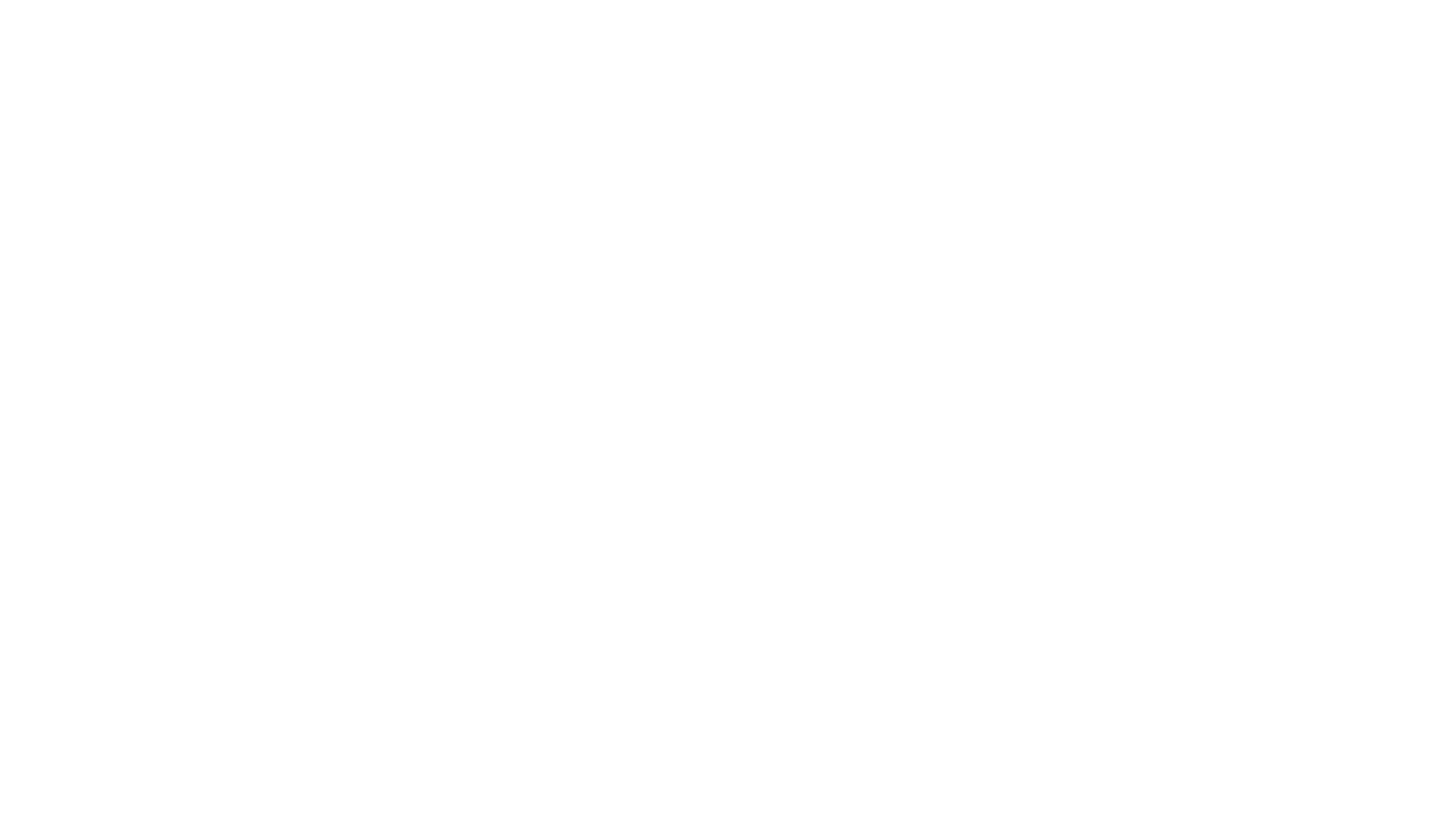 scroll, scrollTop: 0, scrollLeft: 0, axis: both 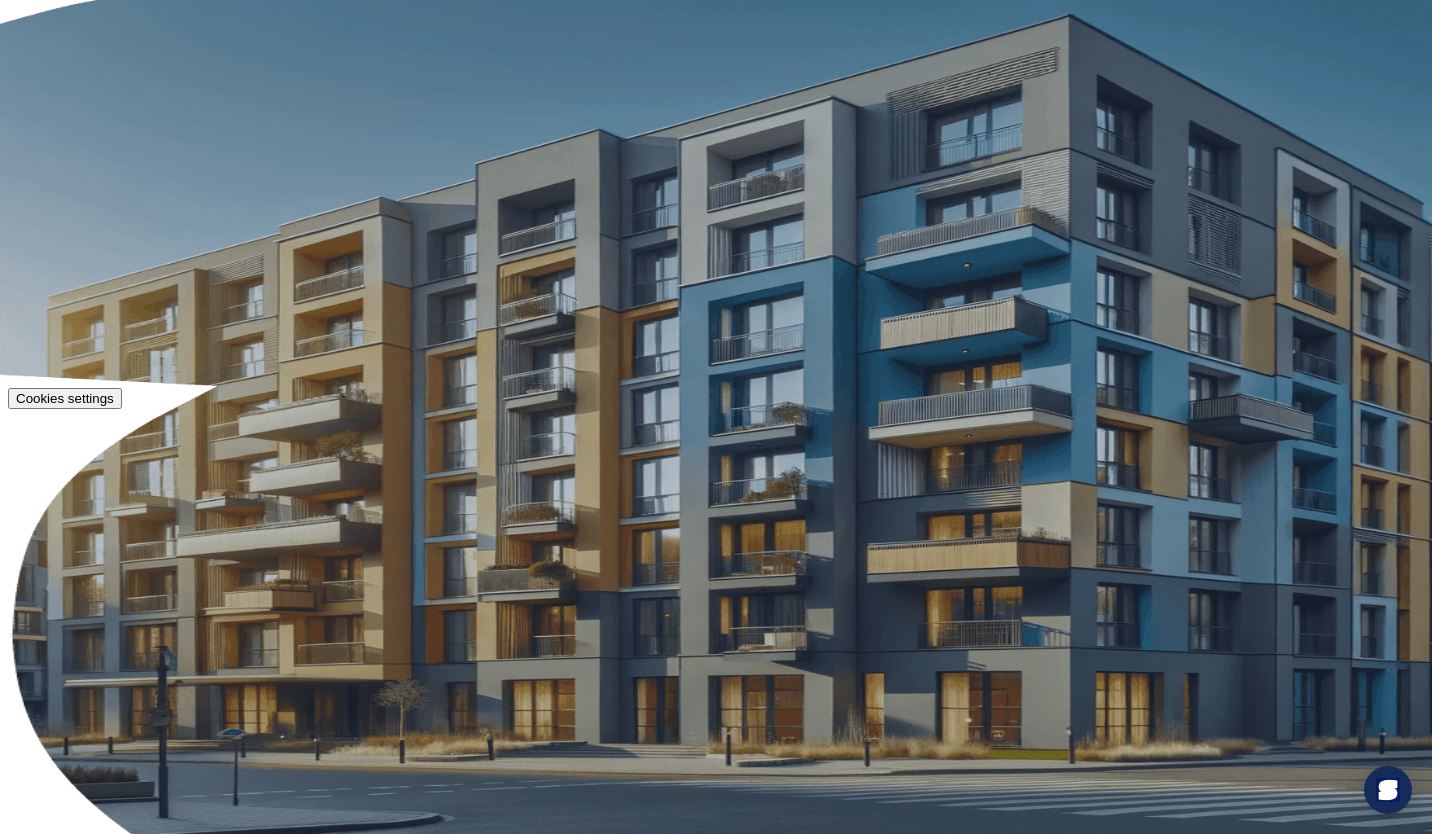 click on "Resident" at bounding box center [716, 104] 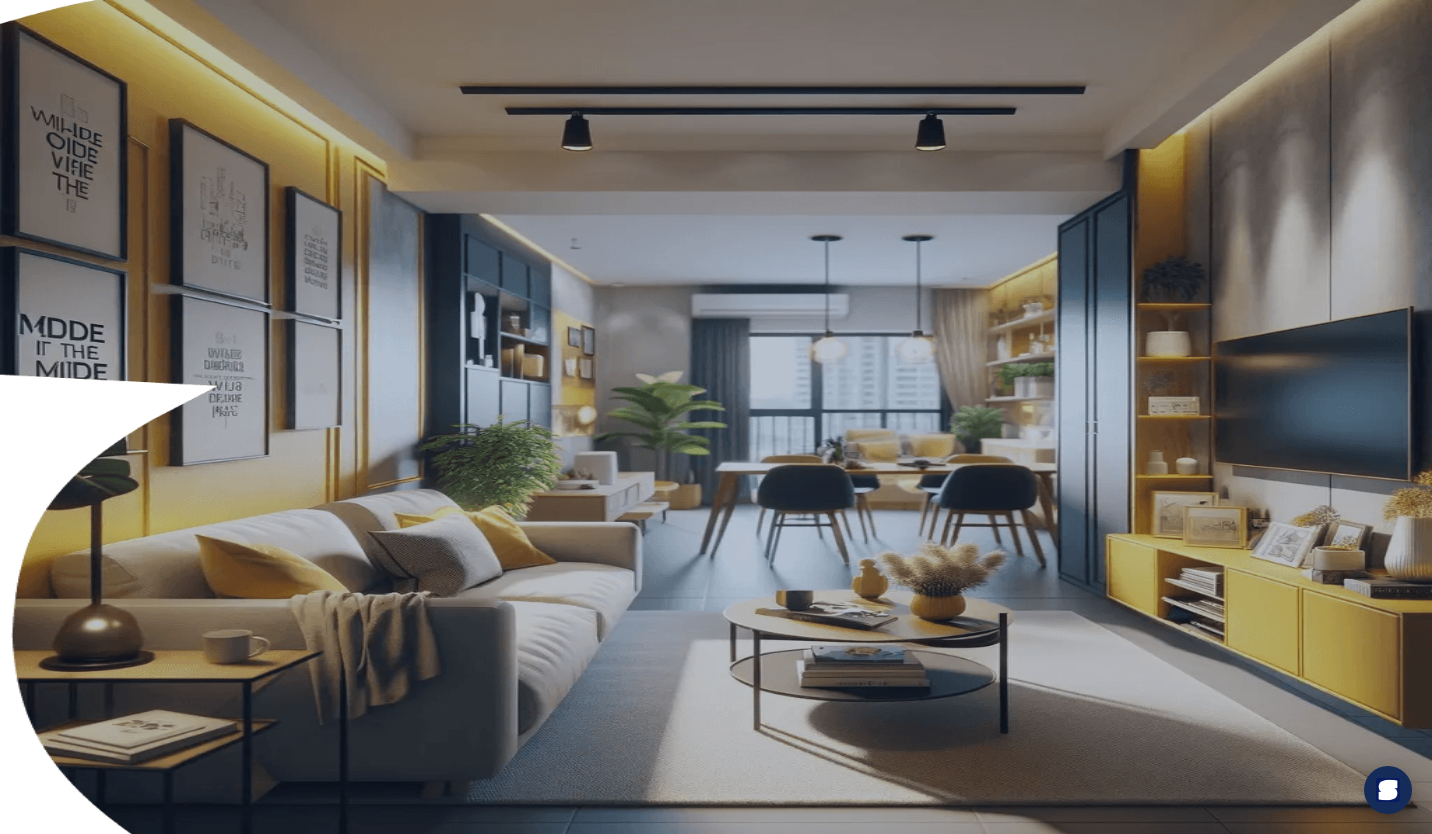 click at bounding box center [716, 184] 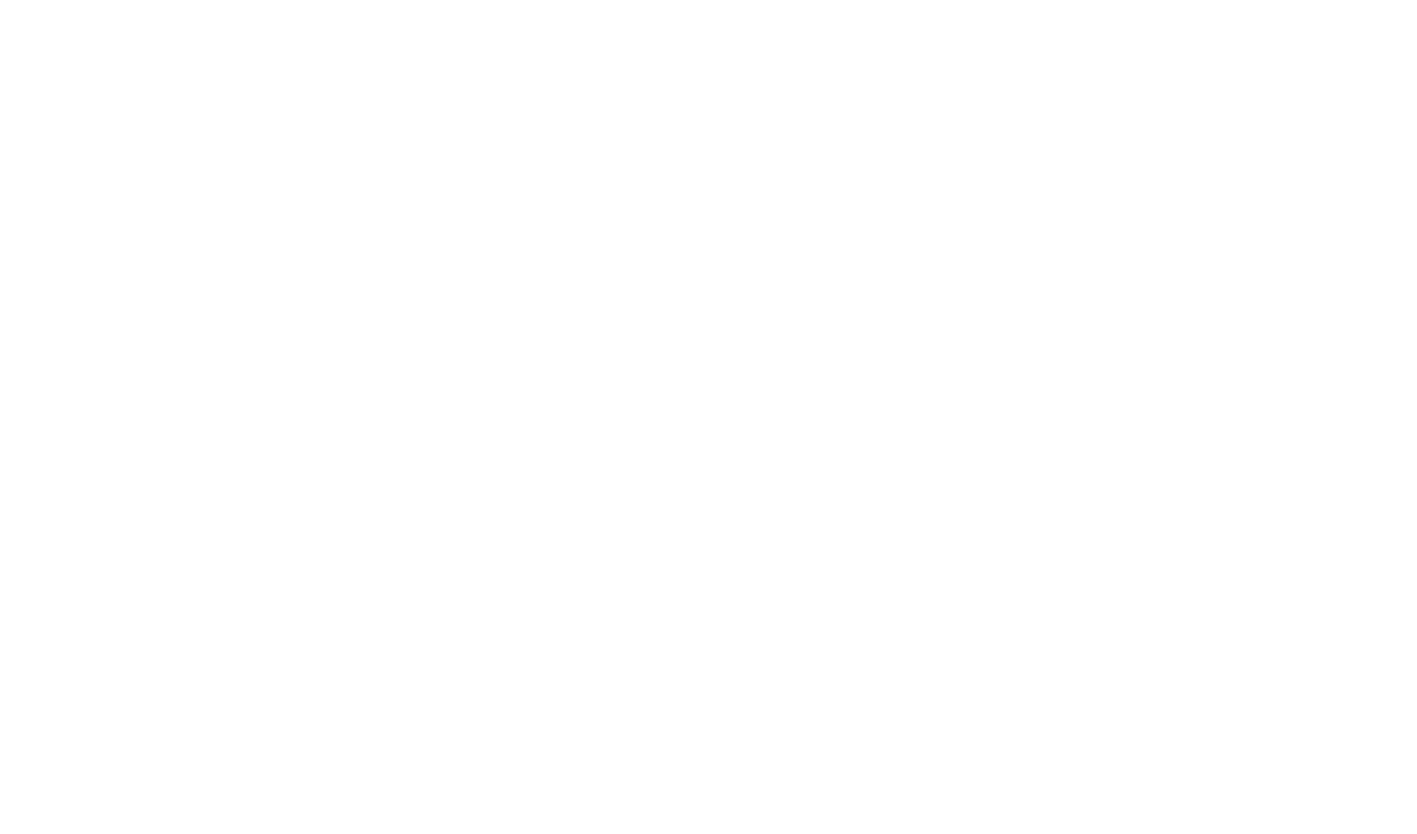 scroll, scrollTop: 0, scrollLeft: 0, axis: both 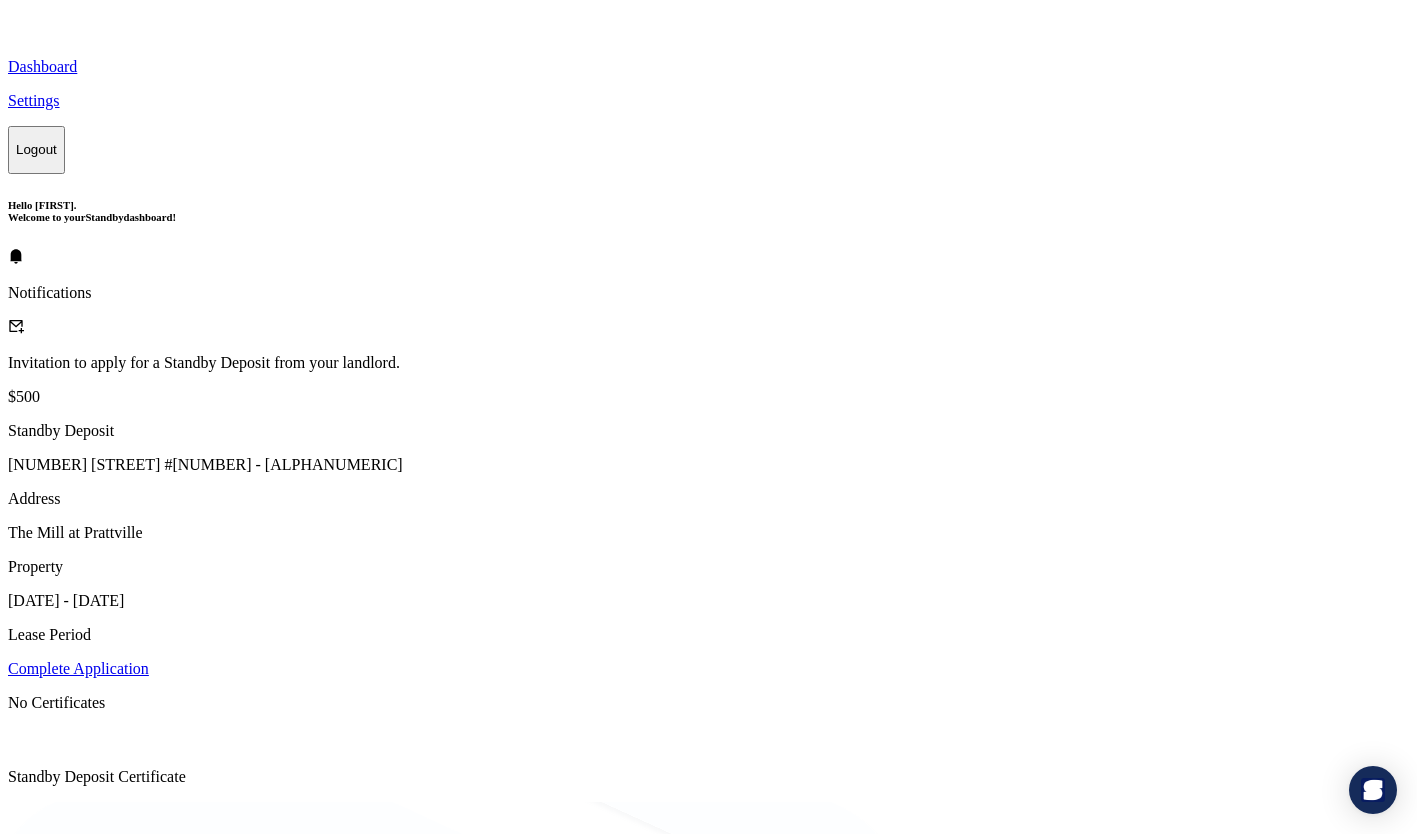 click on "Complete Application" at bounding box center [78, 668] 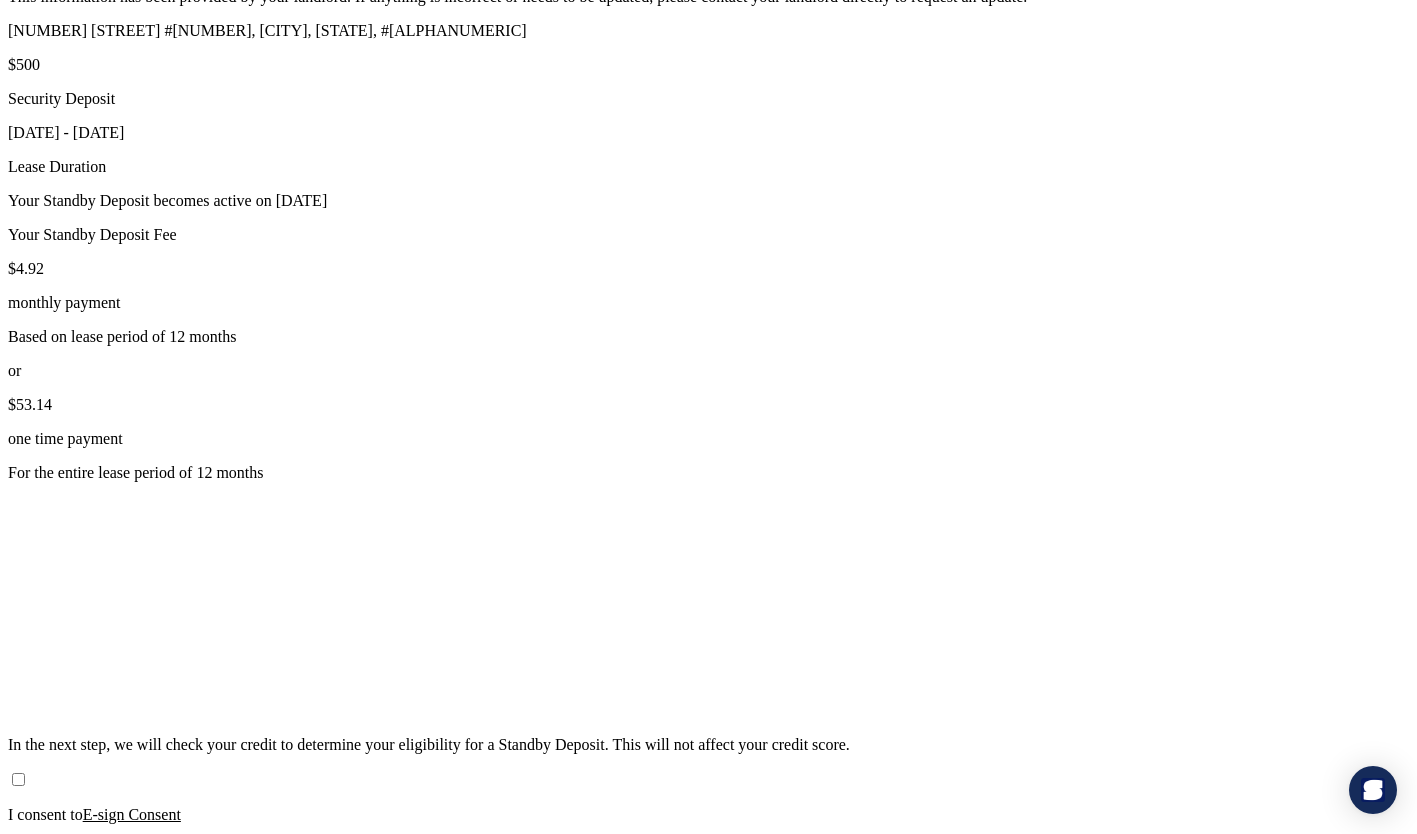 scroll, scrollTop: 335, scrollLeft: 0, axis: vertical 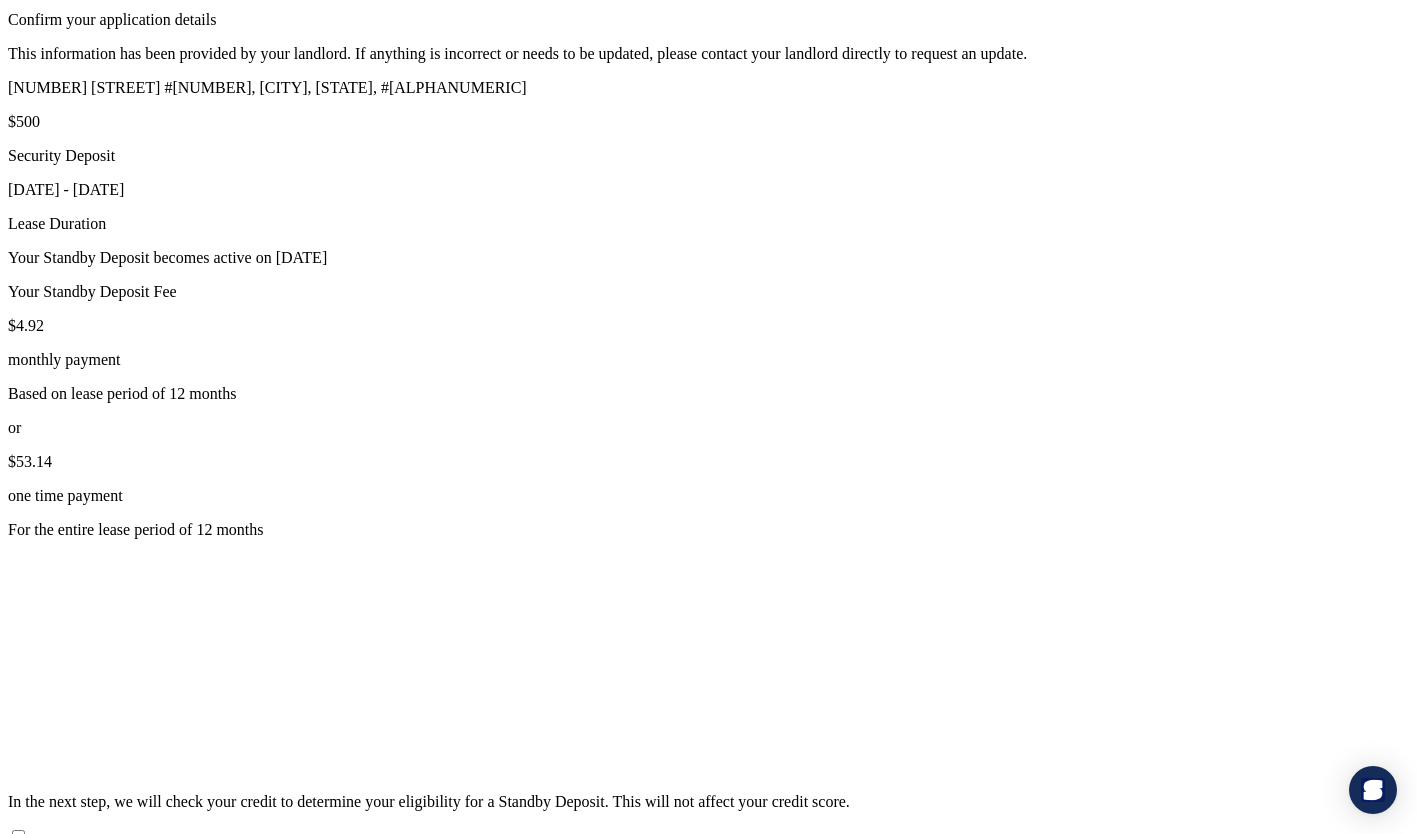 click on "Continue" at bounding box center (42, 959) 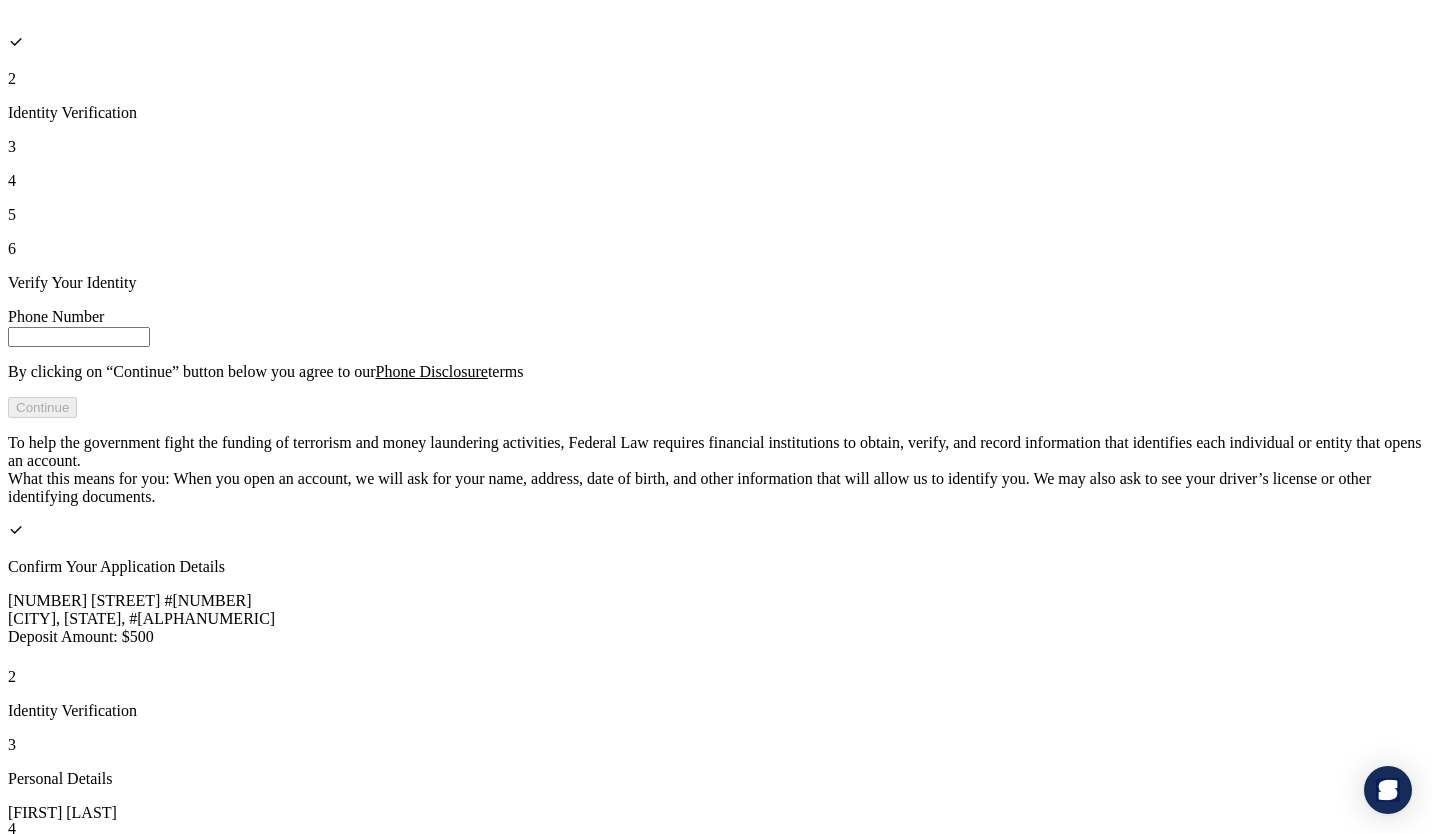 click at bounding box center (79, 337) 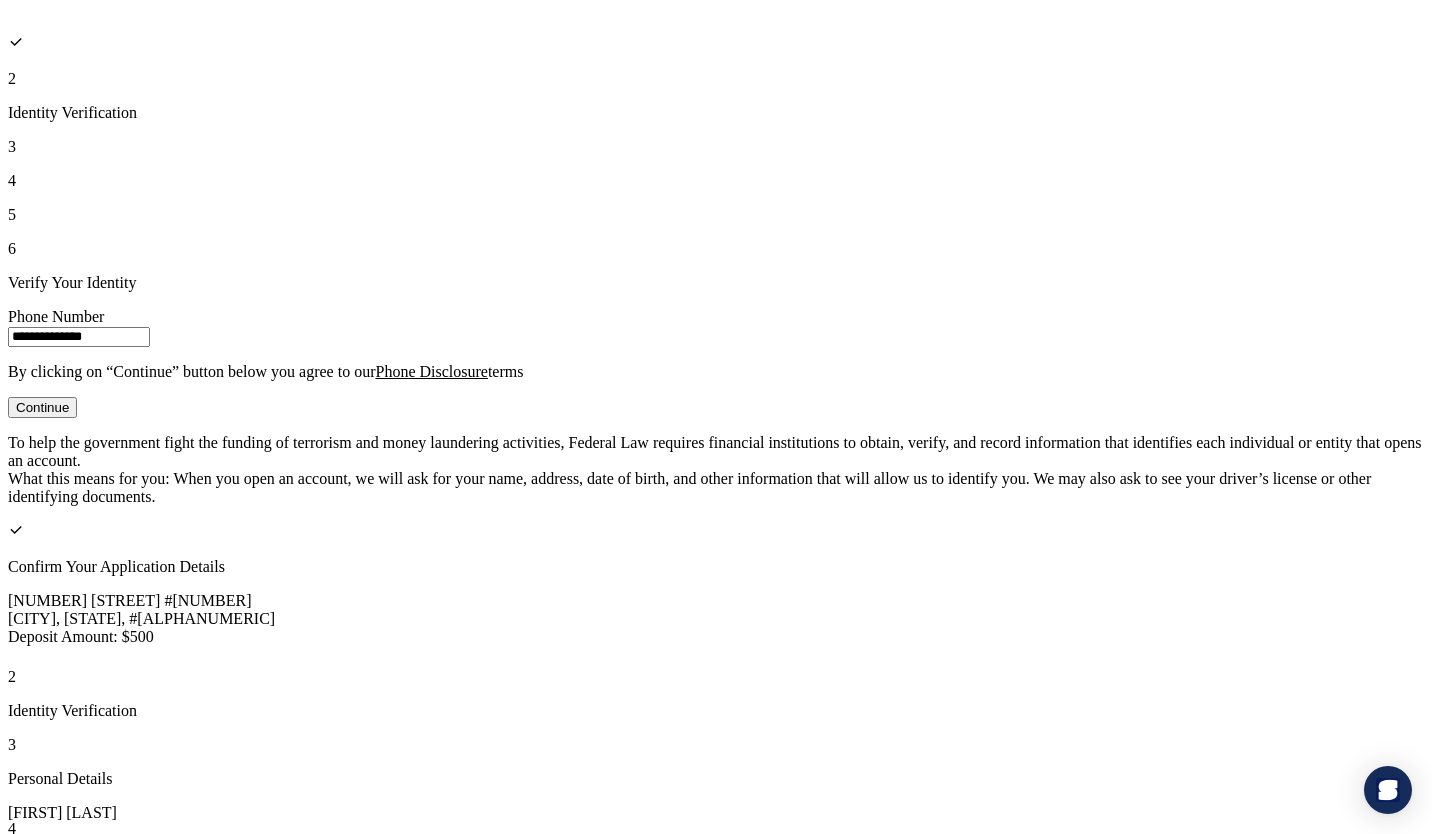 click on "Continue" at bounding box center [42, 407] 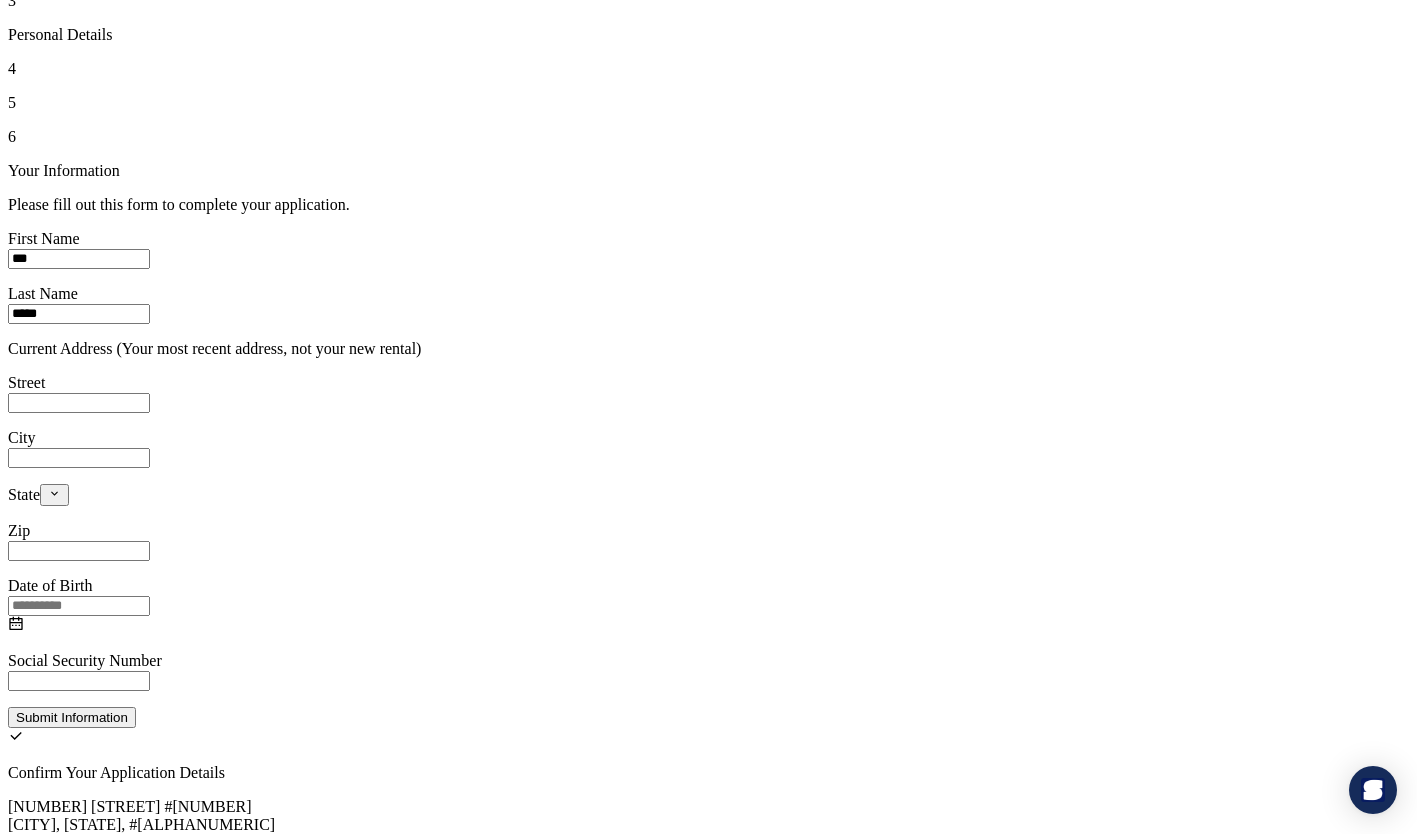 scroll, scrollTop: 120, scrollLeft: 0, axis: vertical 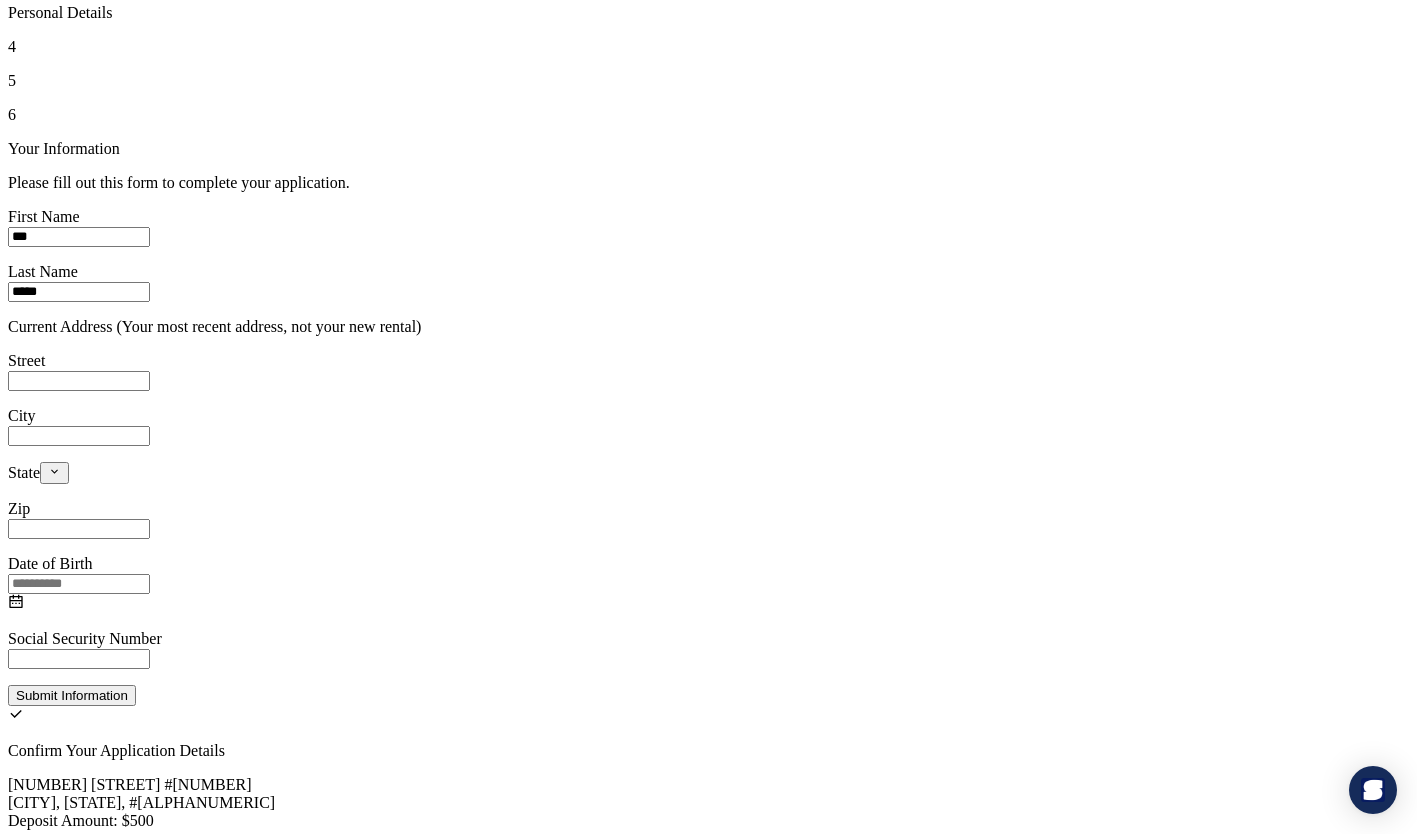 click on "Street" at bounding box center [79, 381] 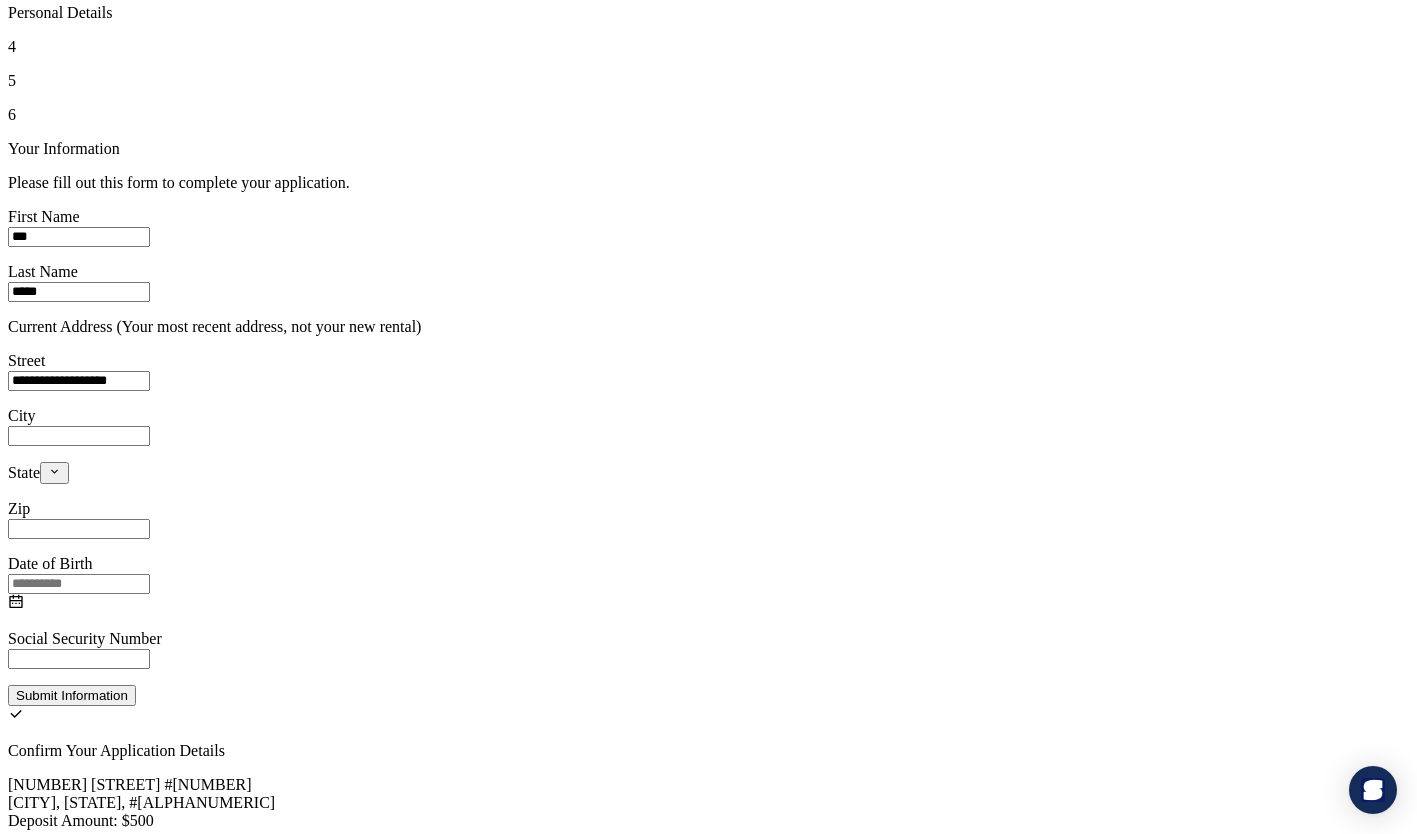 type on "********" 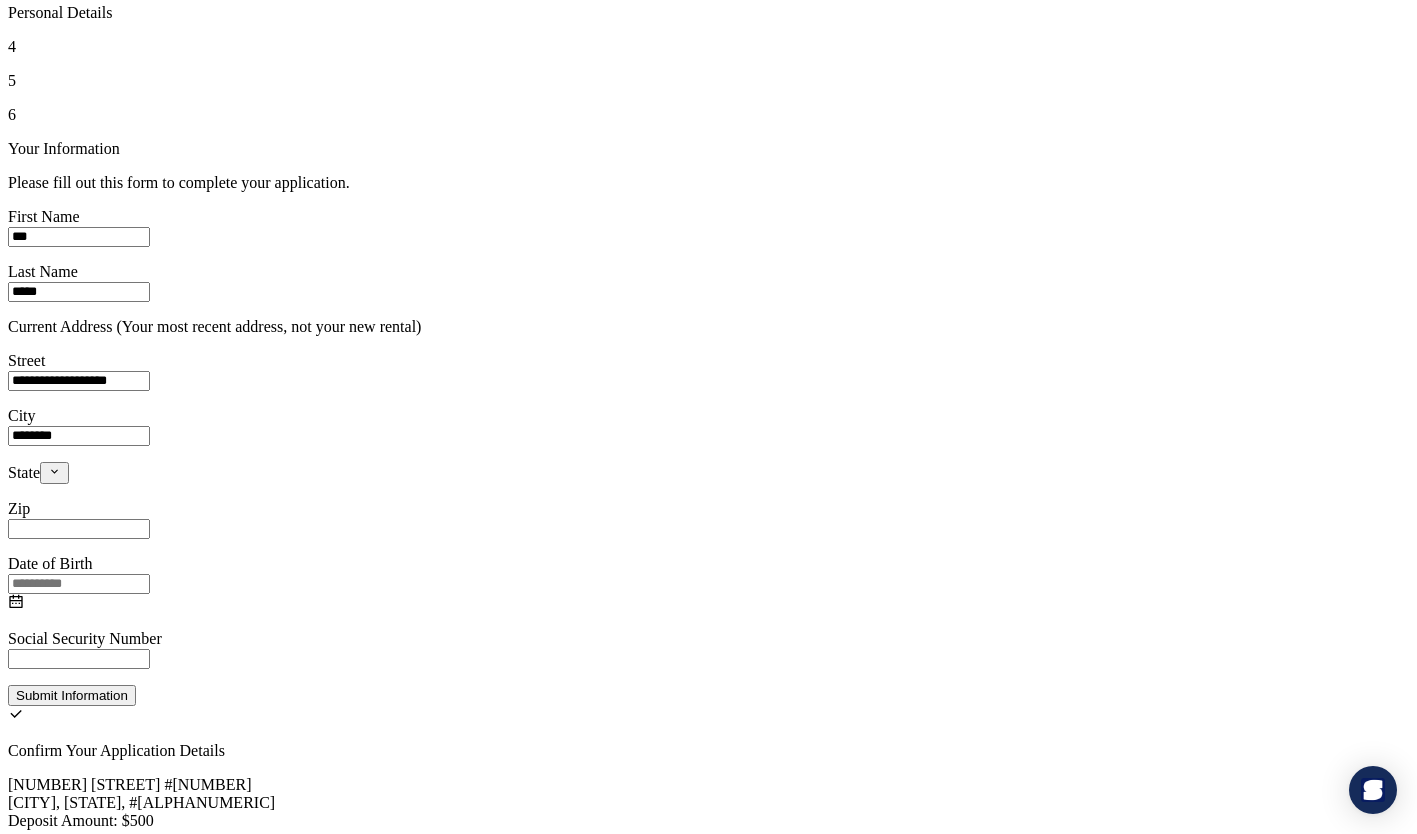 type on "*****" 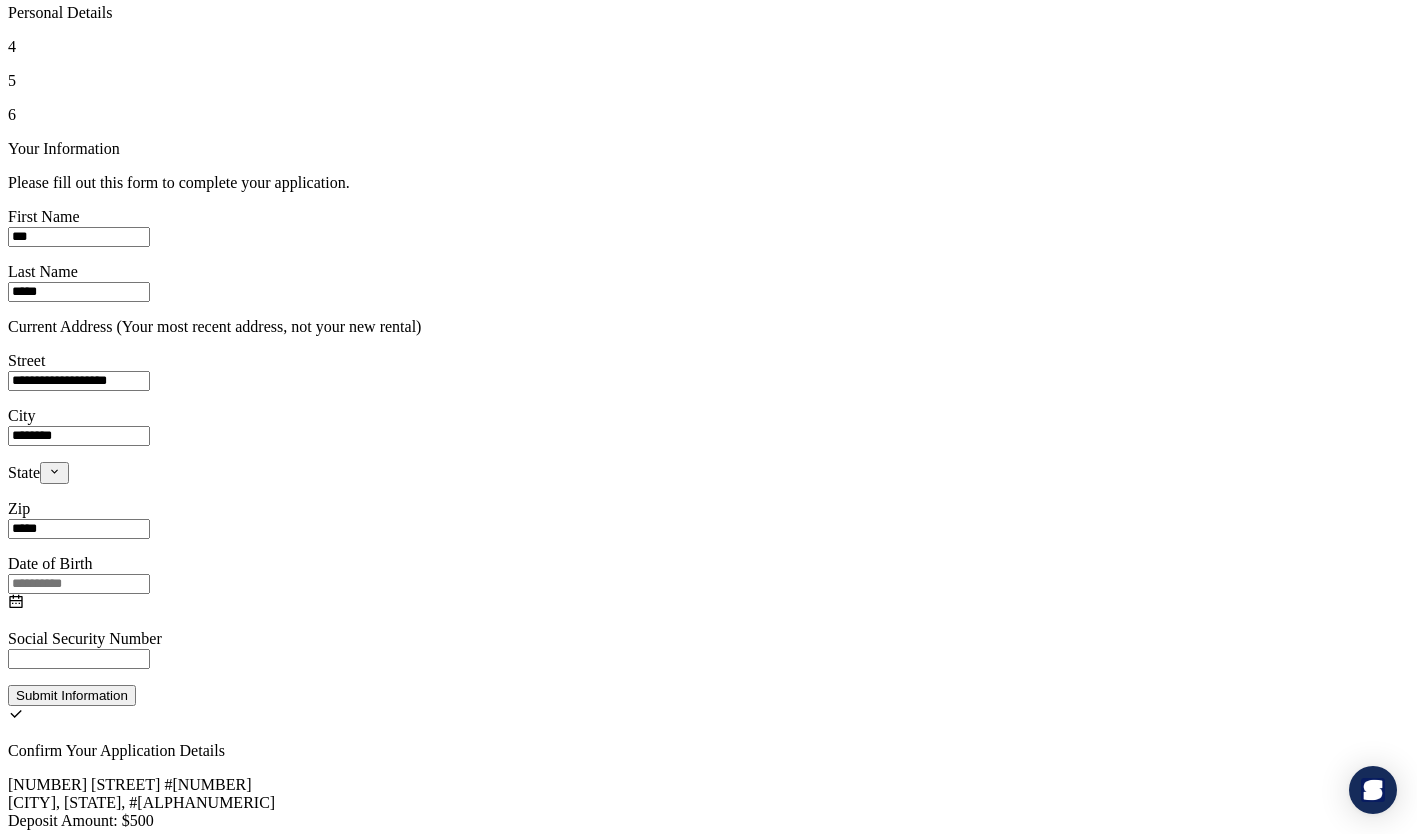 click at bounding box center (54, 473) 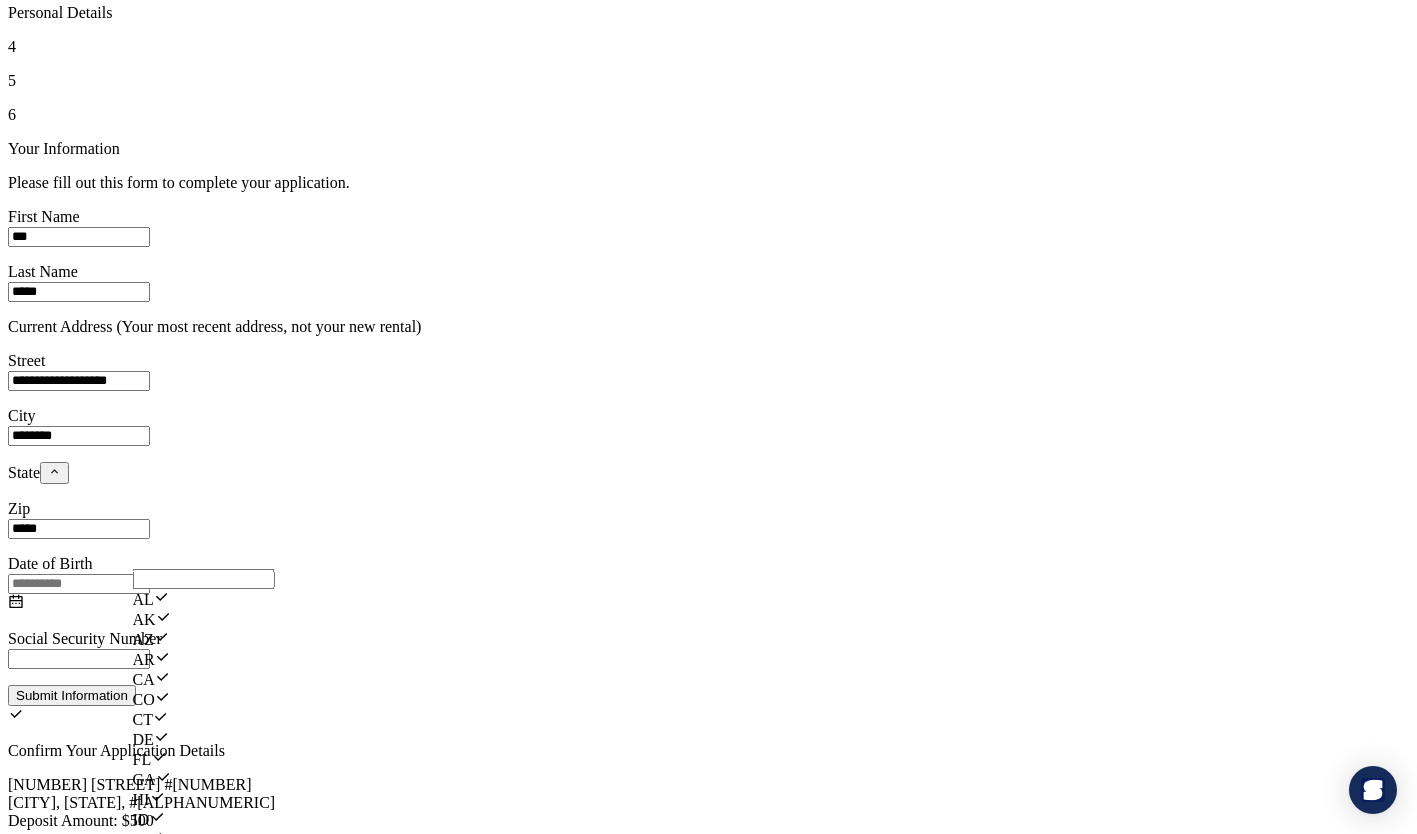 click on "AL" at bounding box center [204, 599] 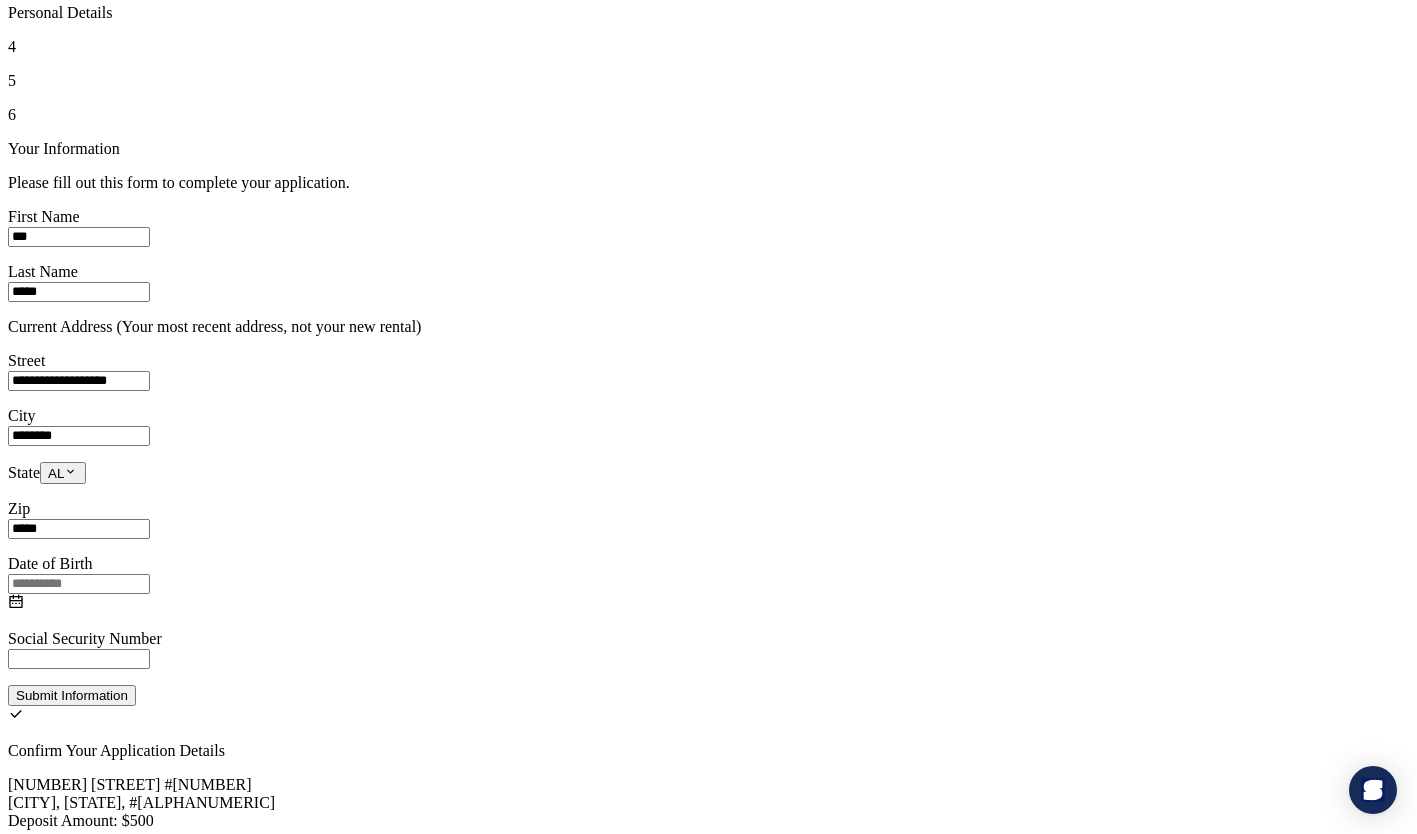 click at bounding box center (79, 584) 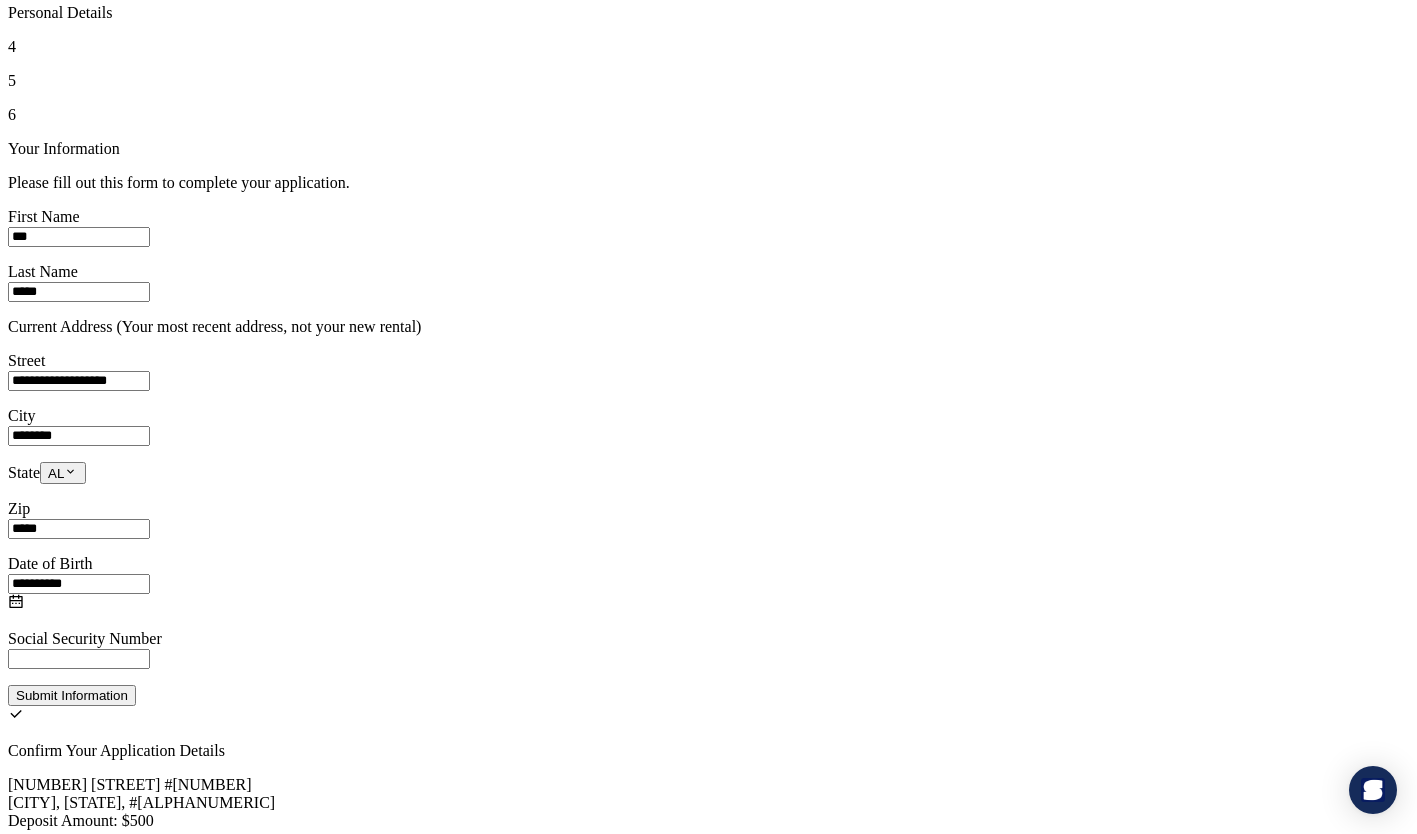click on "Social Security Number" at bounding box center [44, 216] 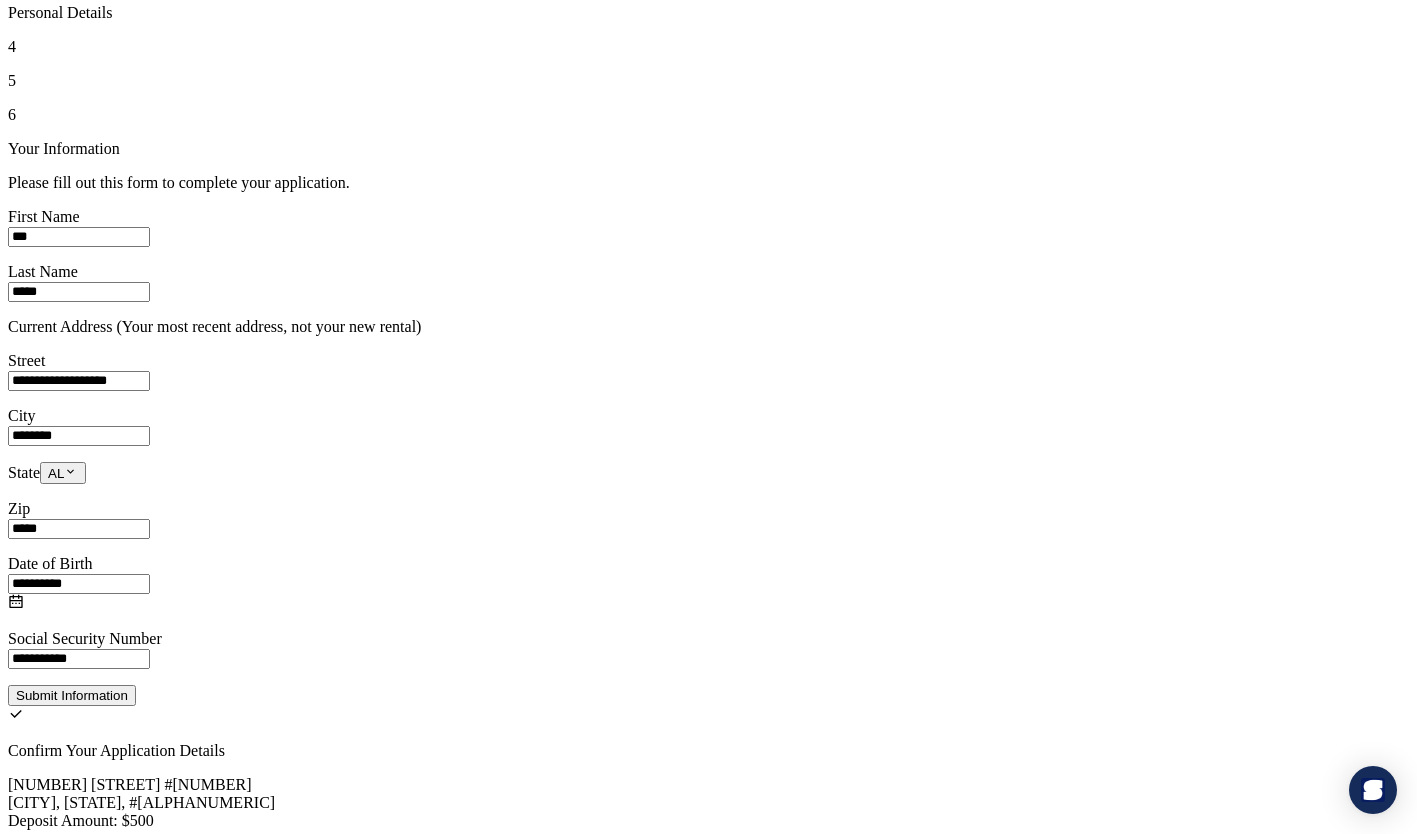 type on "**********" 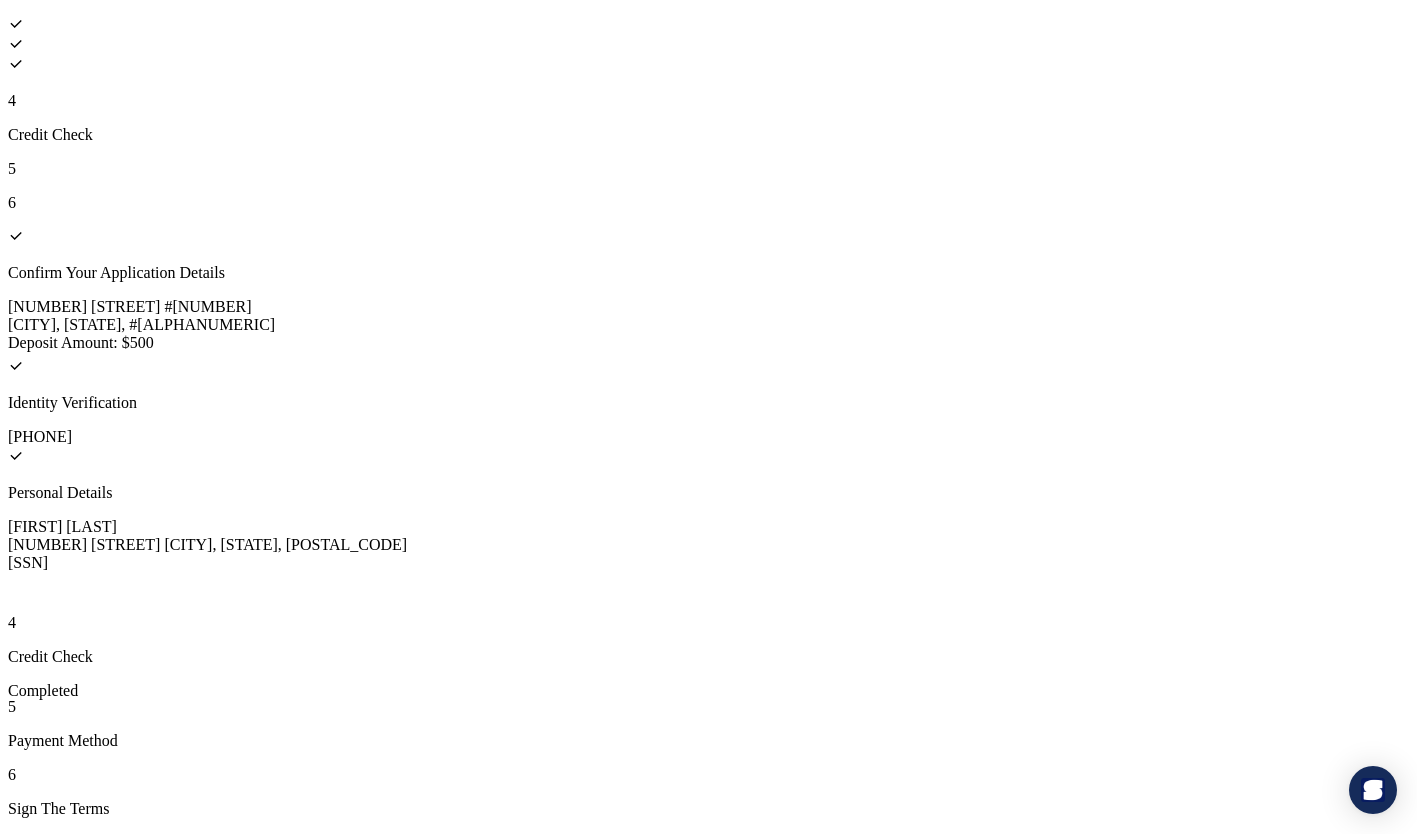 scroll, scrollTop: 0, scrollLeft: 0, axis: both 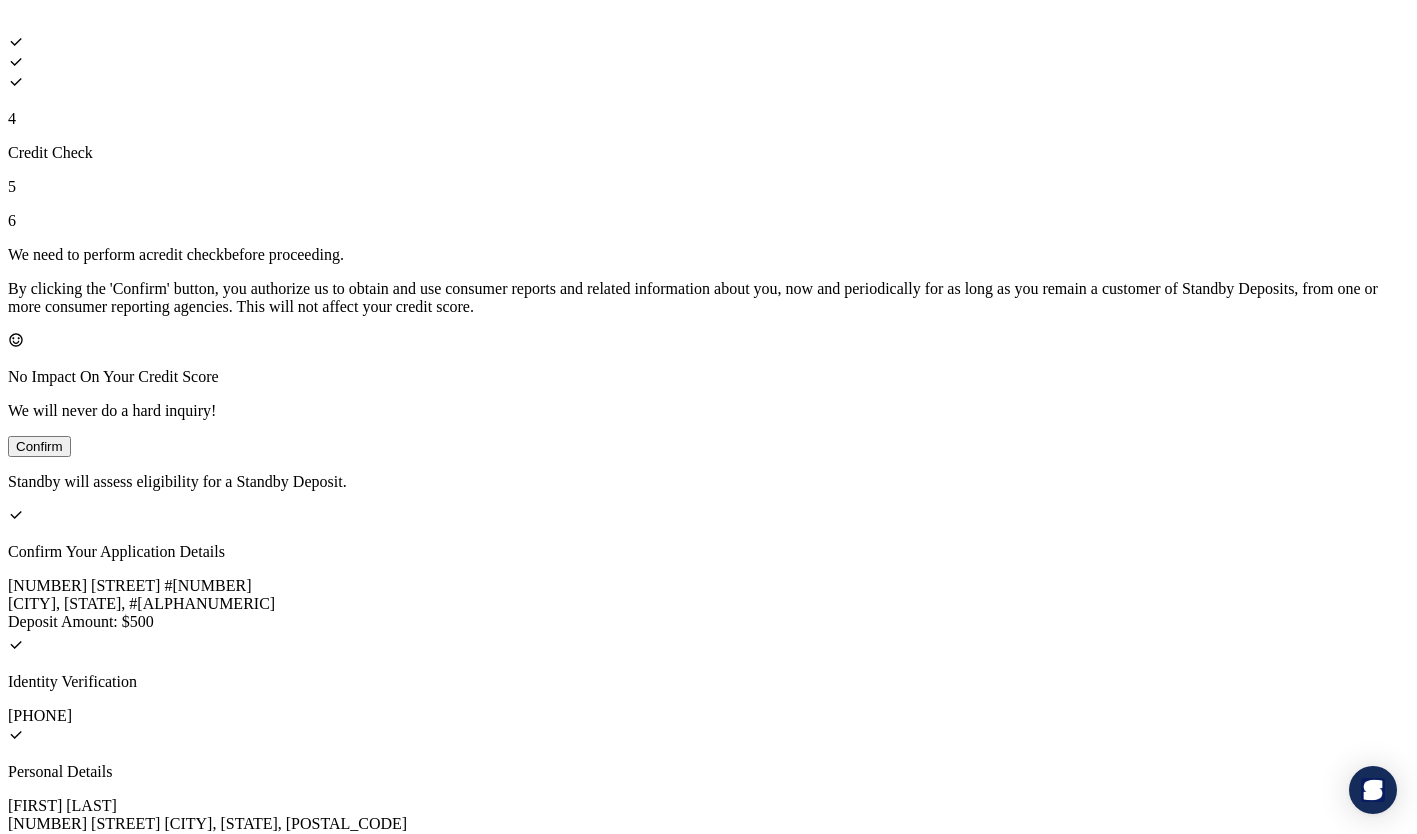 click on "Confirm" at bounding box center [39, 446] 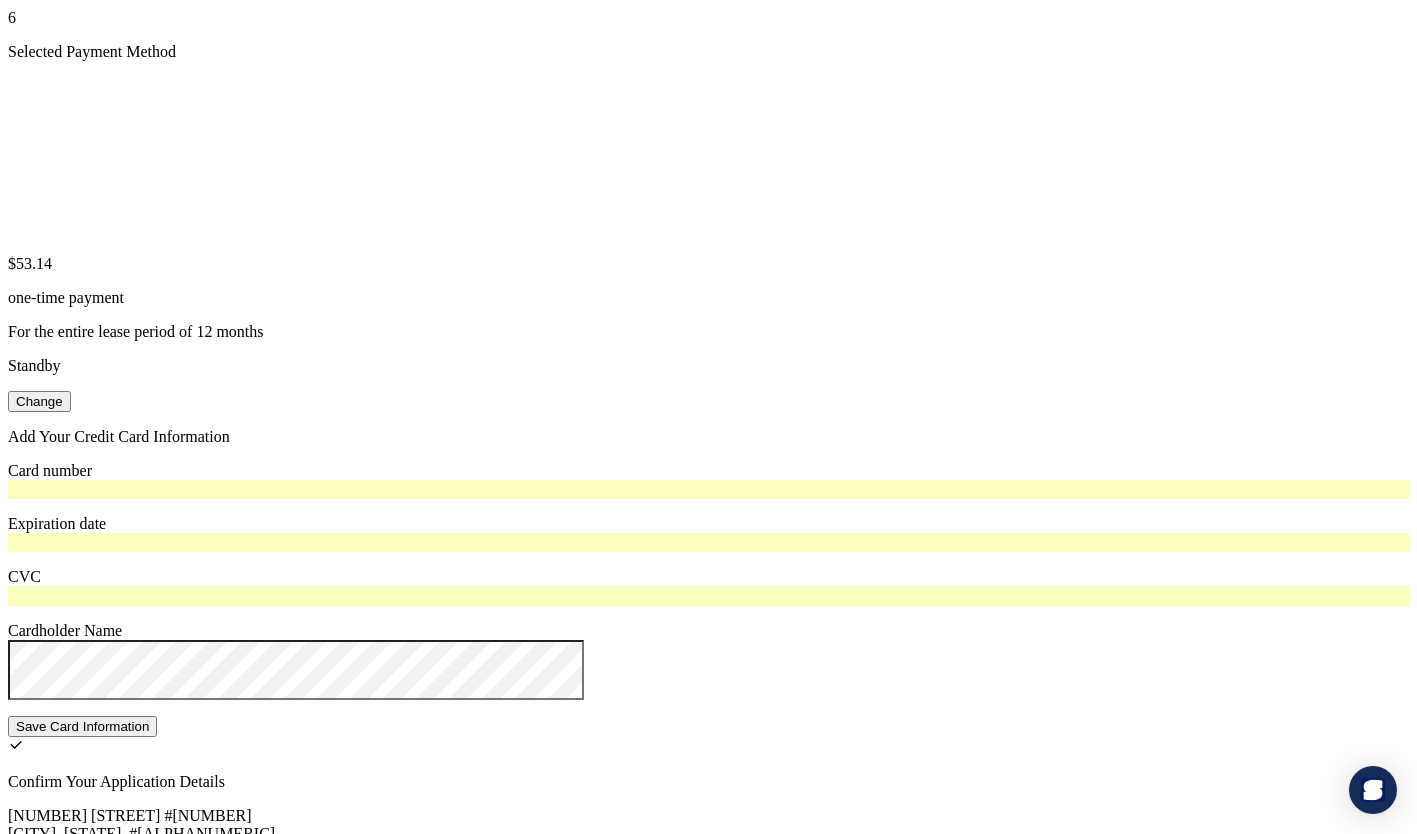 scroll, scrollTop: 230, scrollLeft: 0, axis: vertical 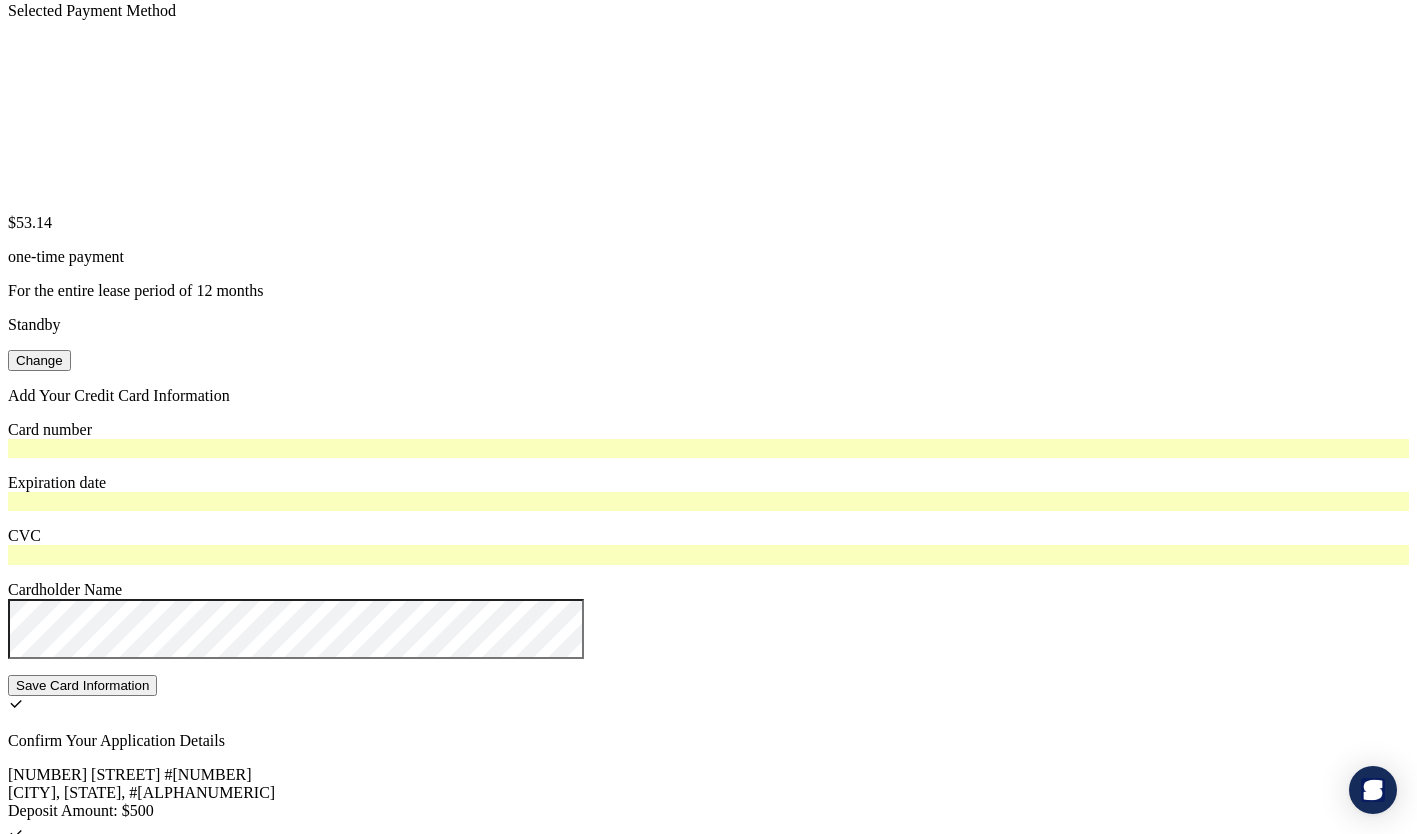 click on "Save Card Information" at bounding box center [82, 685] 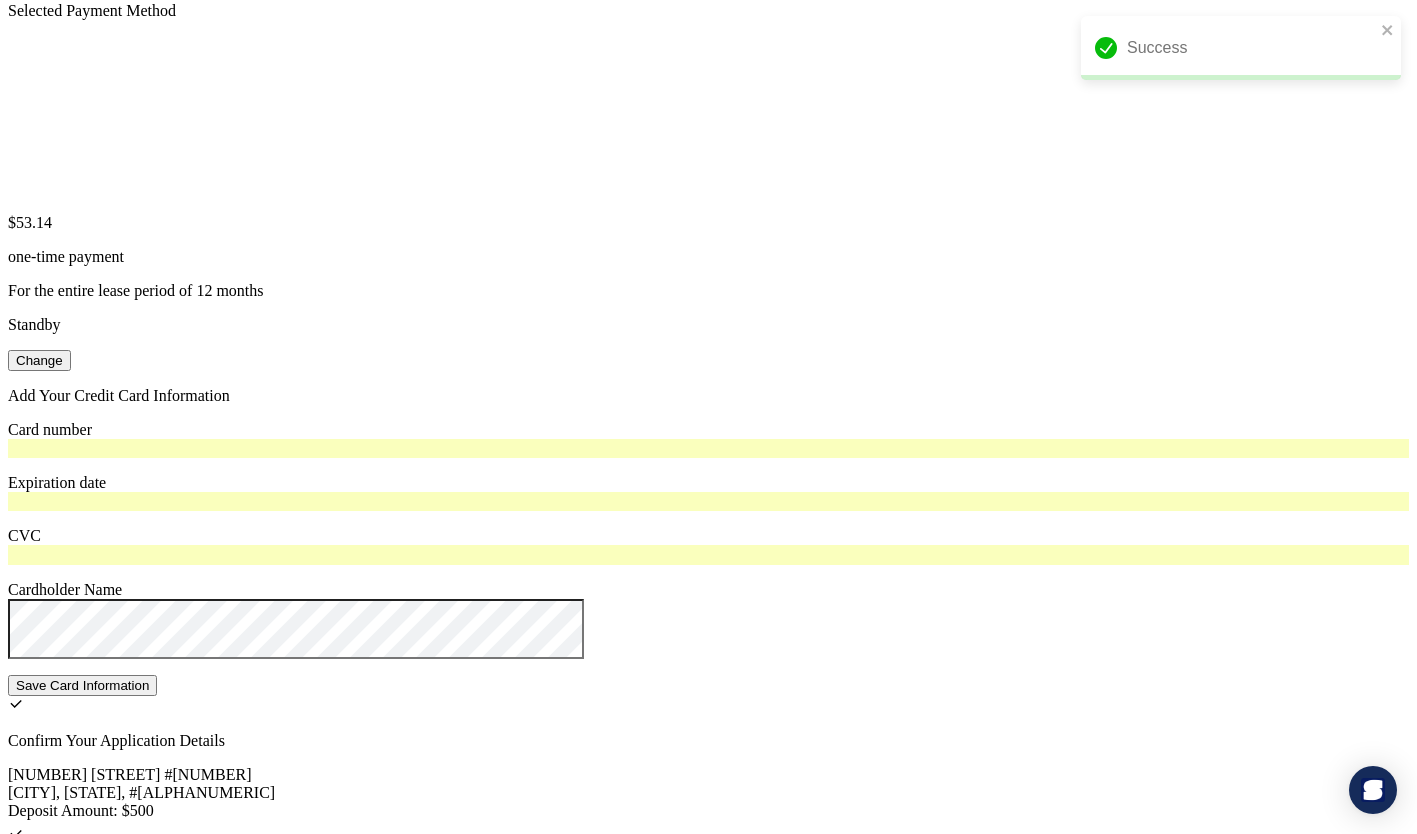 click on "Save Card Information" at bounding box center (82, 685) 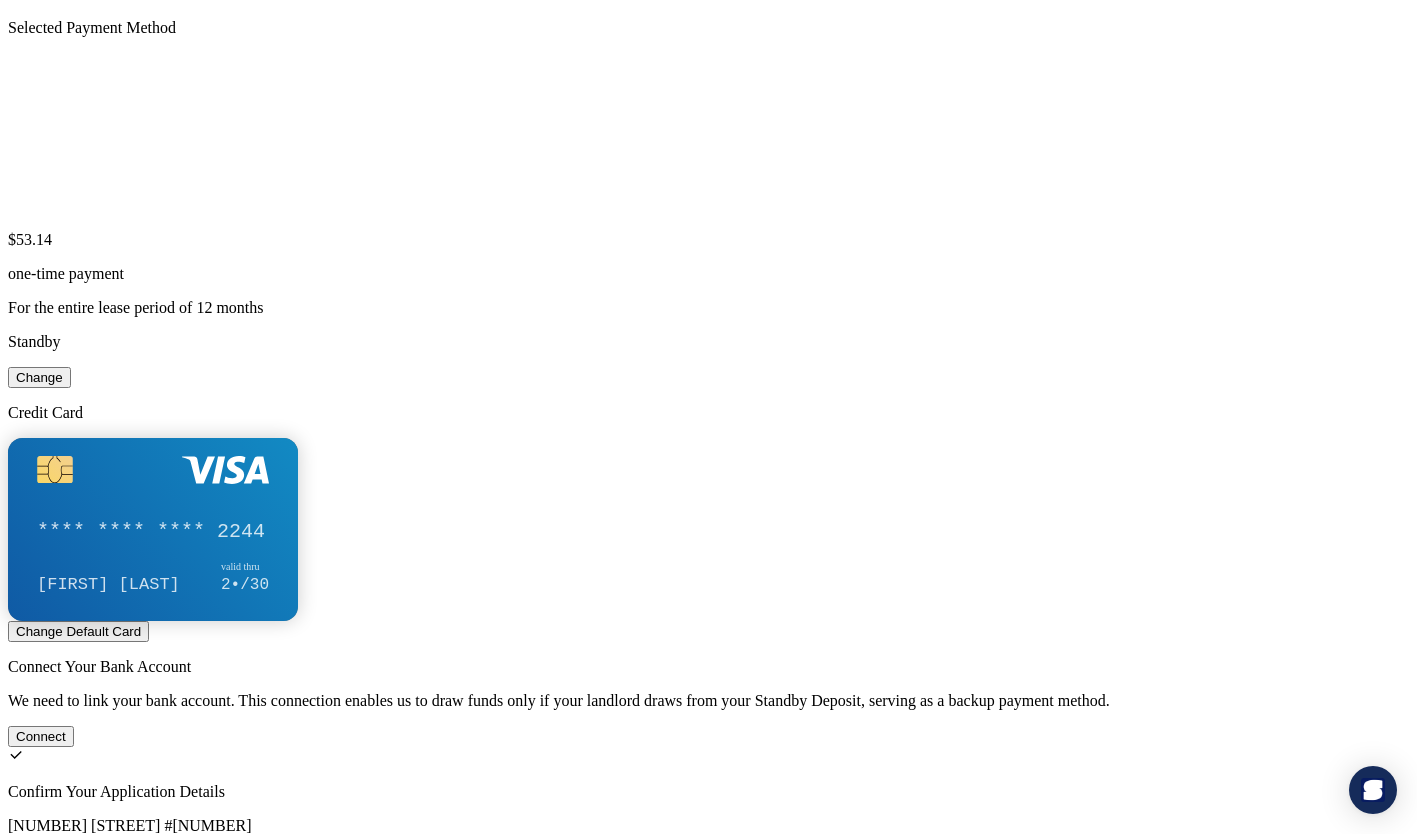 scroll, scrollTop: 212, scrollLeft: 0, axis: vertical 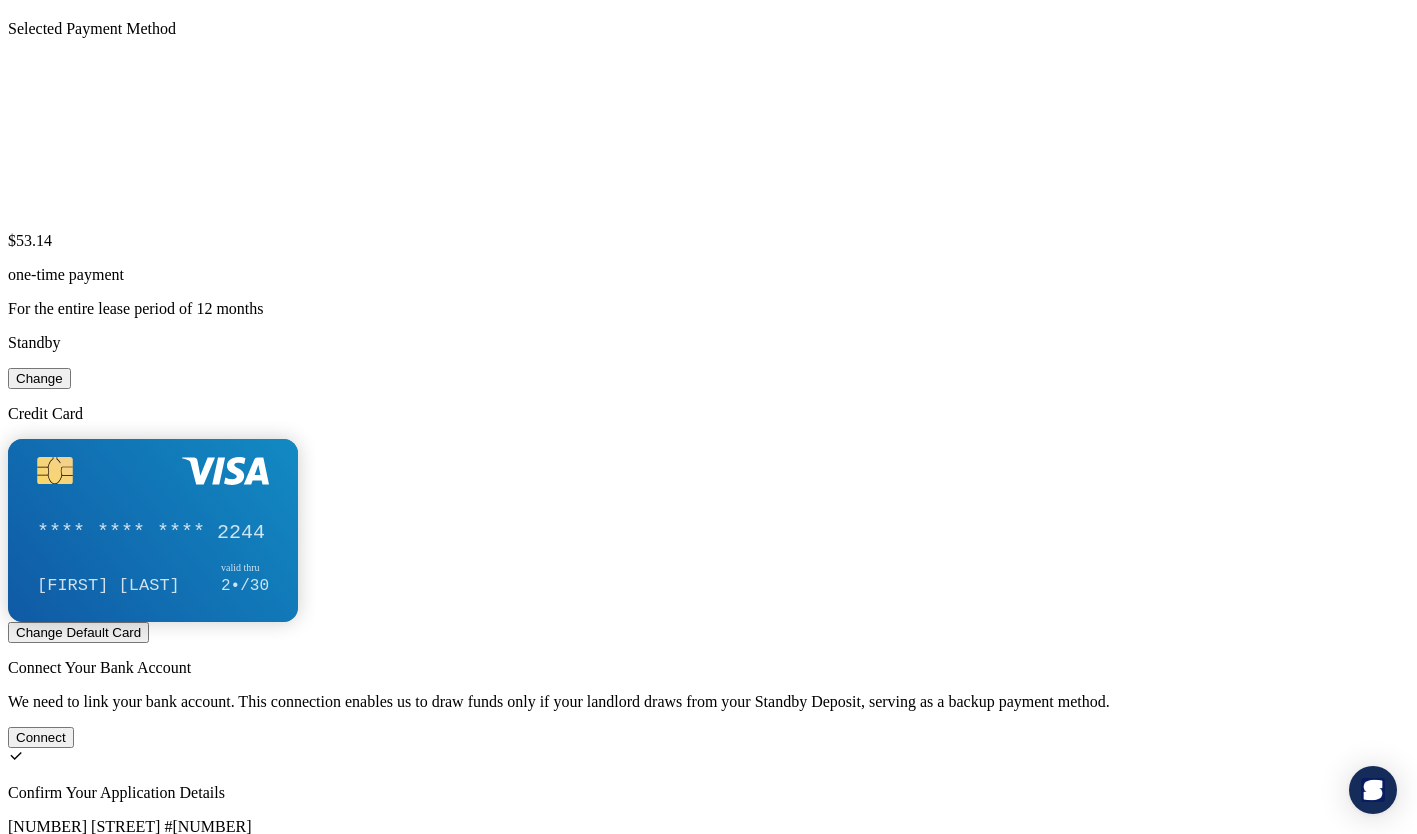 click on "Connect" at bounding box center (41, 737) 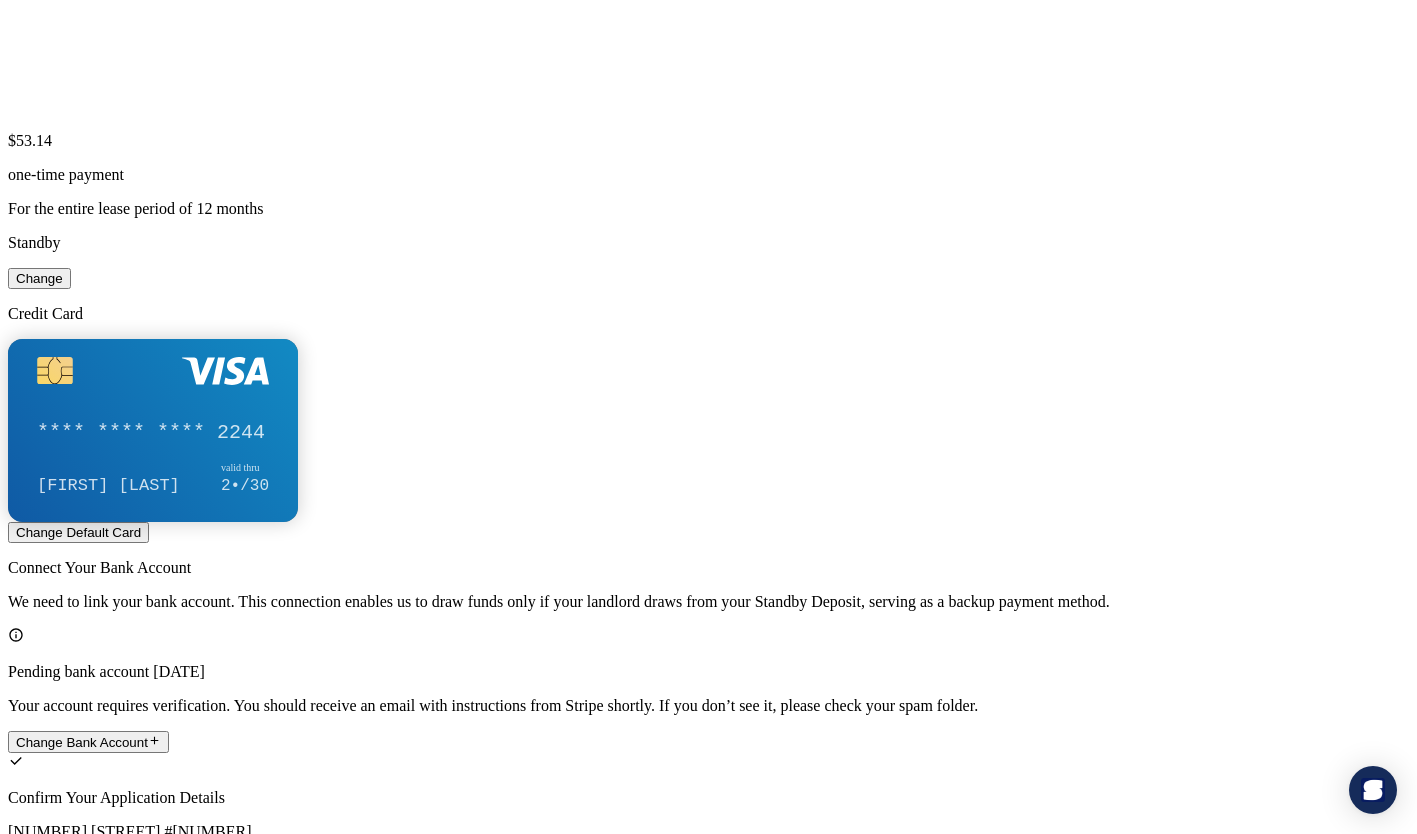scroll, scrollTop: 387, scrollLeft: 0, axis: vertical 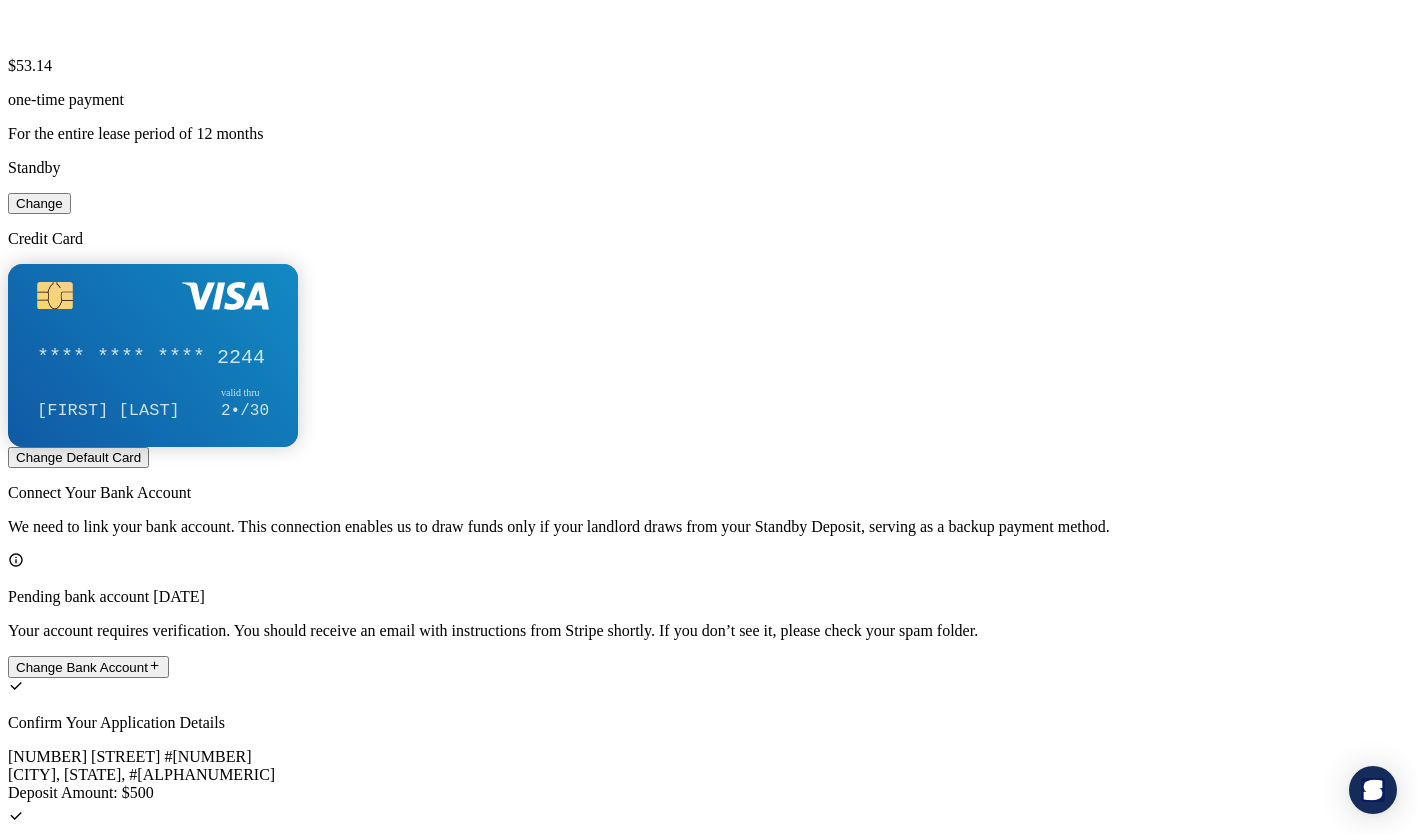 click on "Your account requires verification. You should receive an email with instructions from Stripe shortly. If you don’t see it, please check your spam folder." at bounding box center (493, 630) 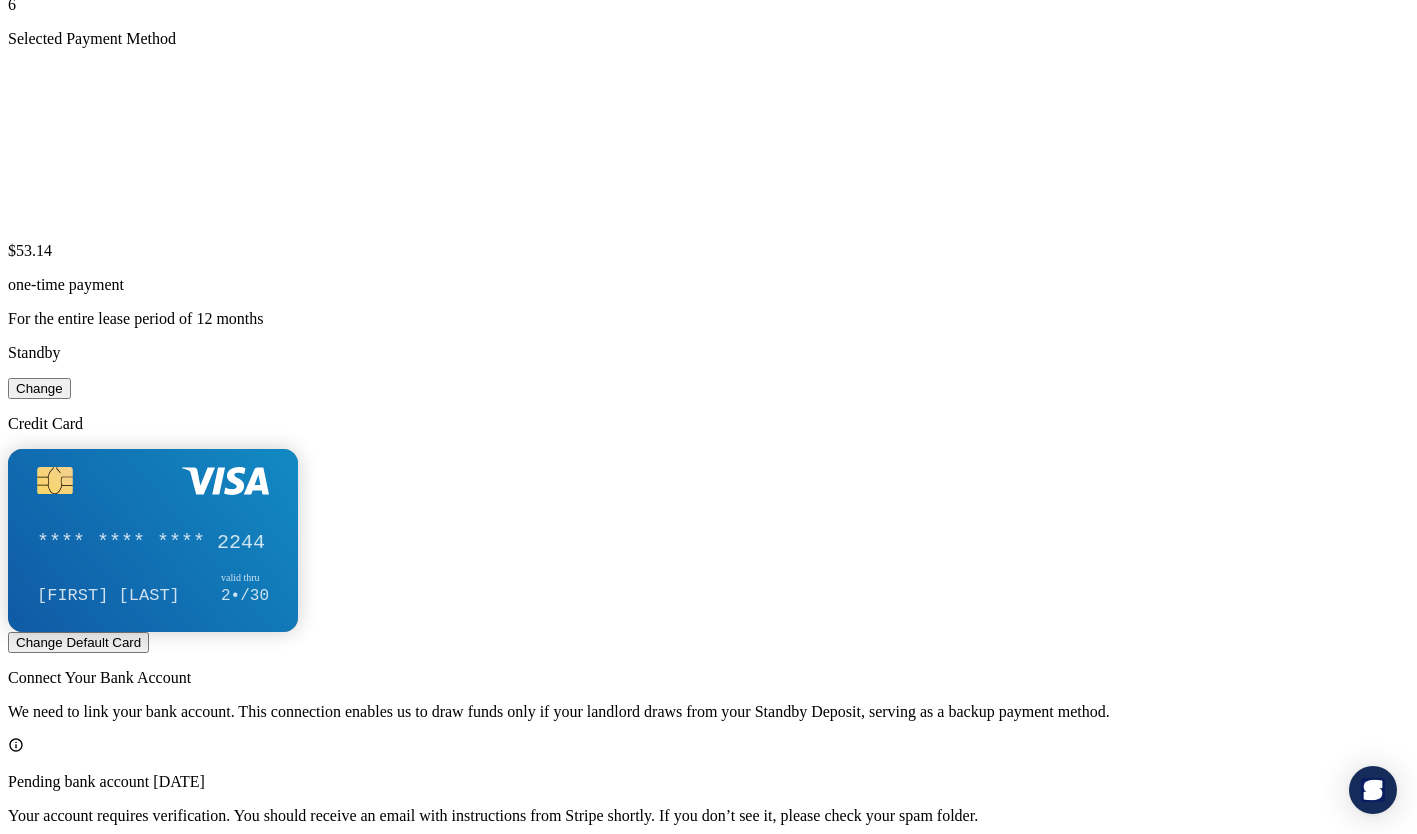 scroll, scrollTop: 0, scrollLeft: 0, axis: both 